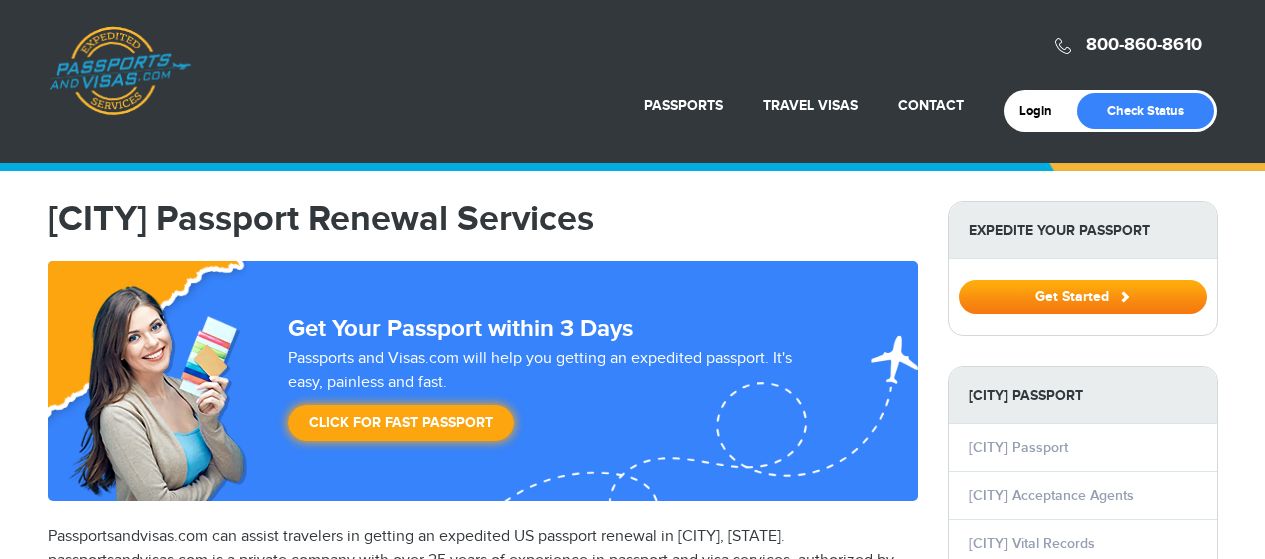 scroll, scrollTop: 0, scrollLeft: 0, axis: both 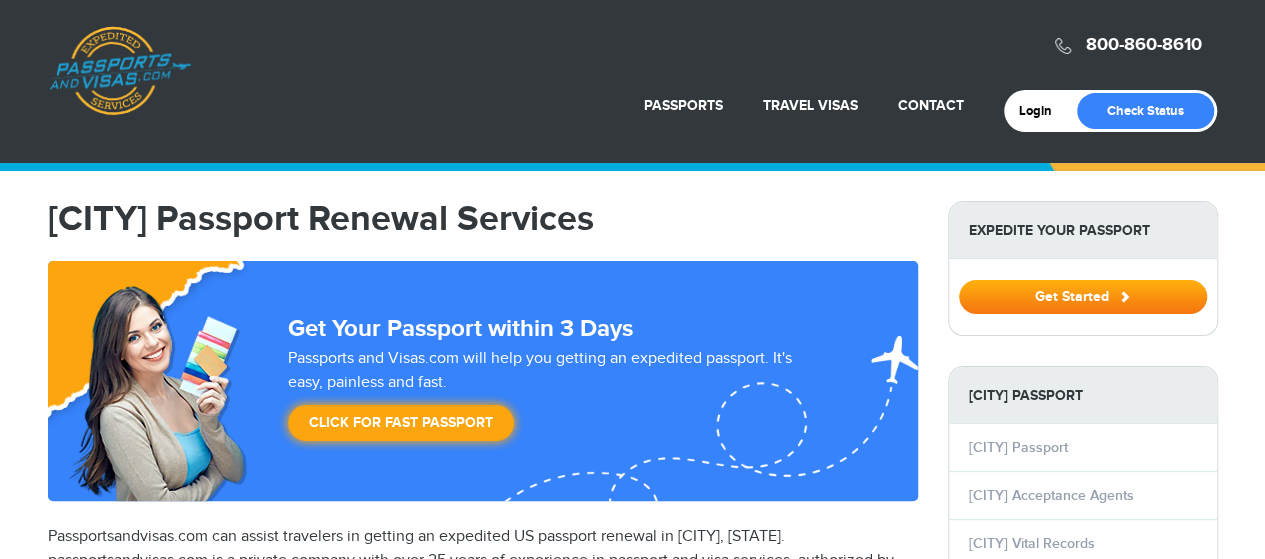 select on "**********" 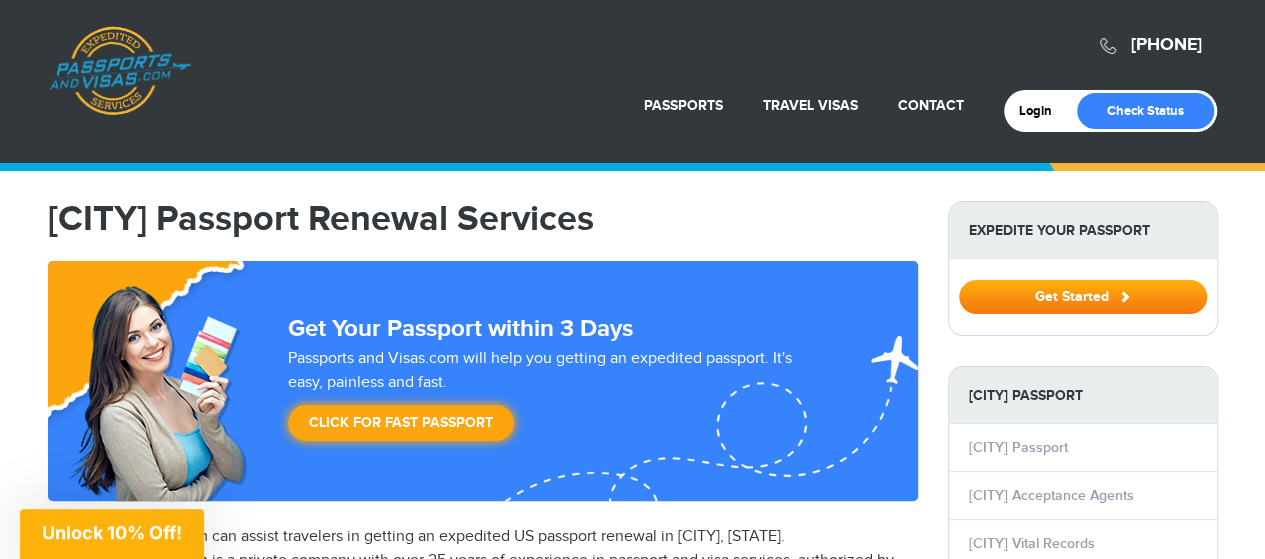 scroll, scrollTop: 0, scrollLeft: 0, axis: both 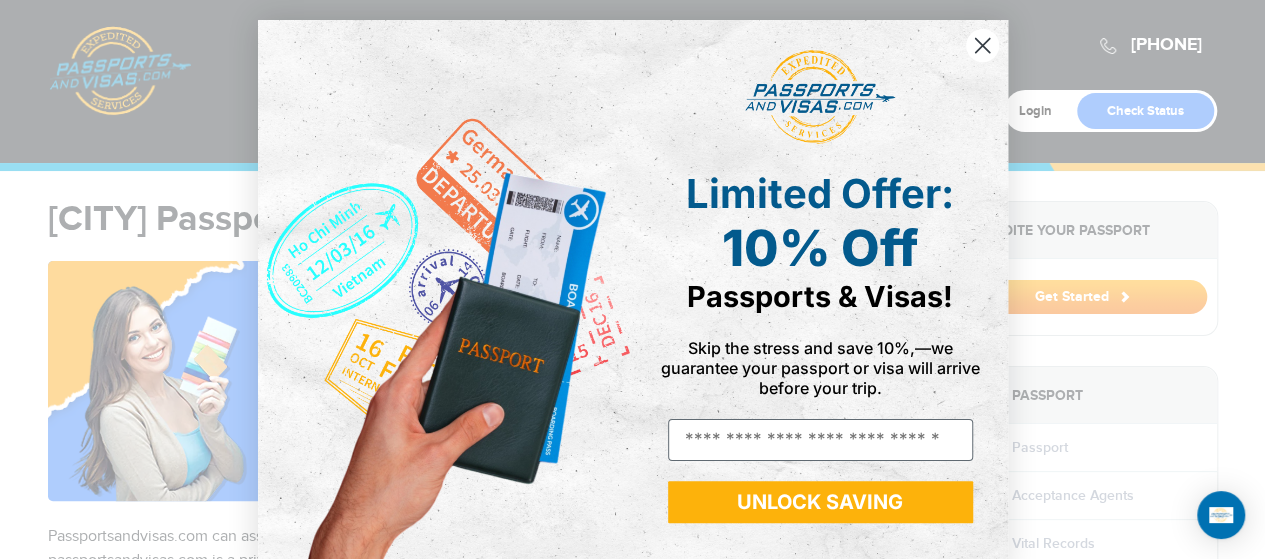 click 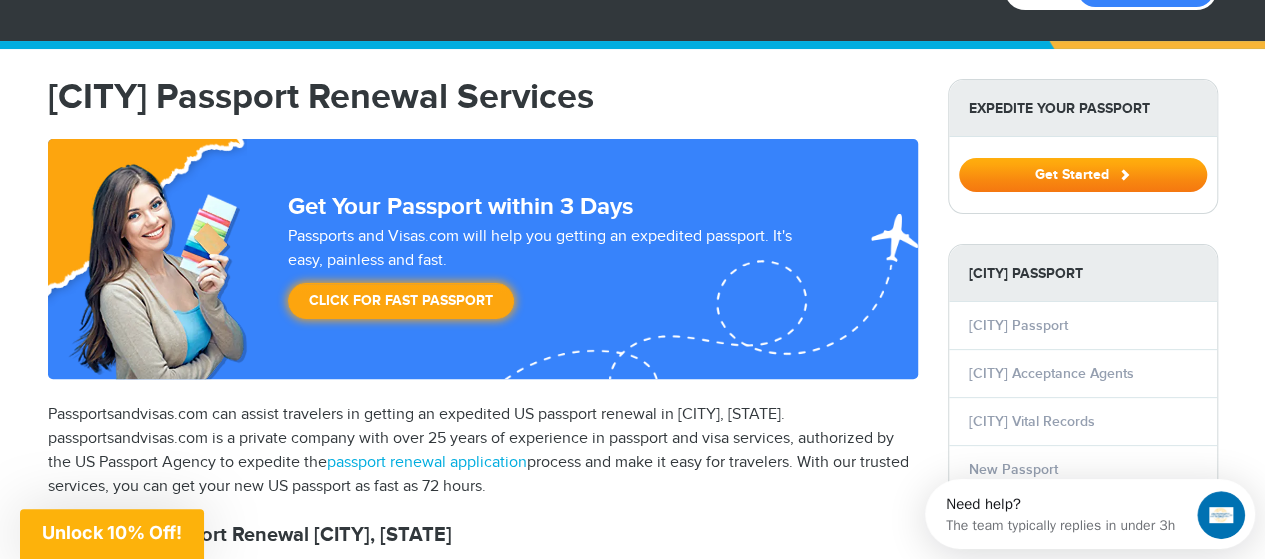 scroll, scrollTop: 0, scrollLeft: 0, axis: both 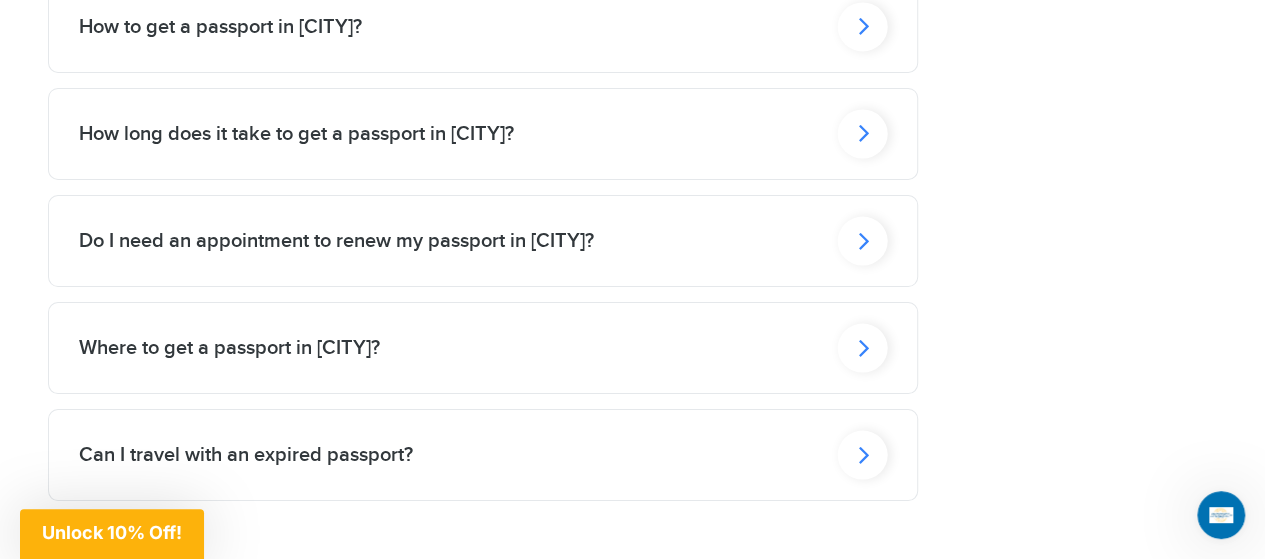 click on "Do I need an appointment to renew my passport in [CITY]?" at bounding box center [483, 27] 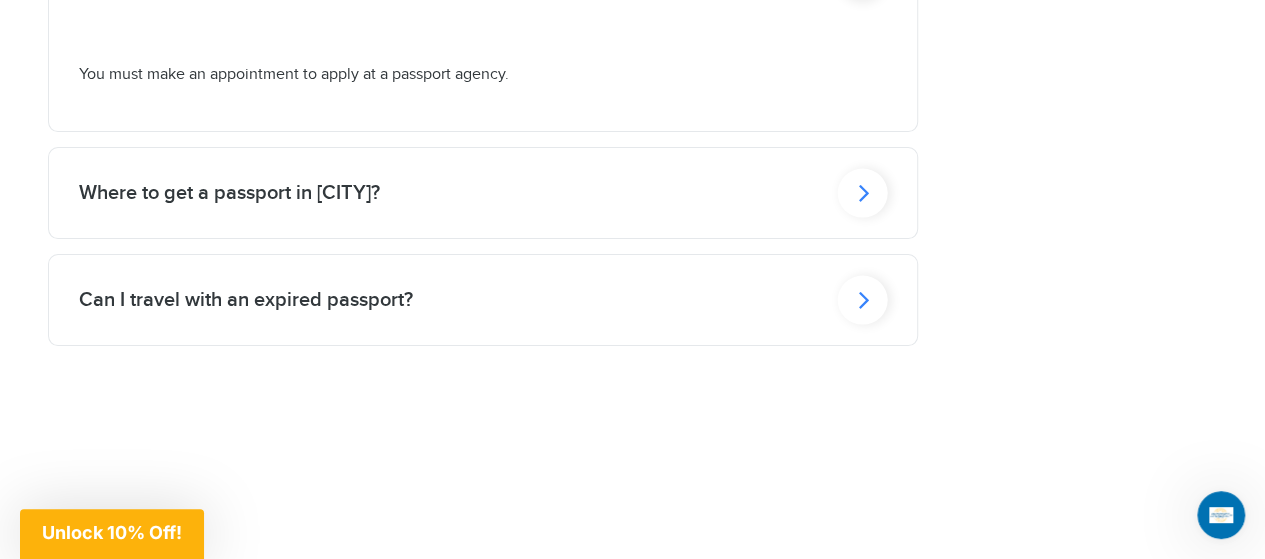scroll, scrollTop: 3905, scrollLeft: 0, axis: vertical 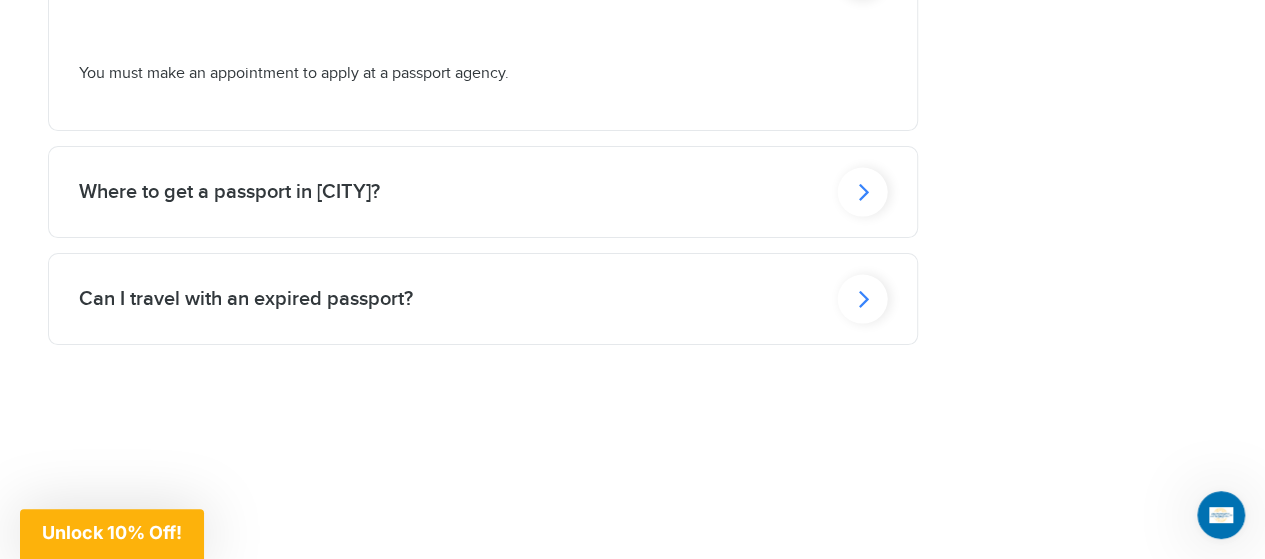 click on "Can I travel with an expired passport?" at bounding box center [483, -241] 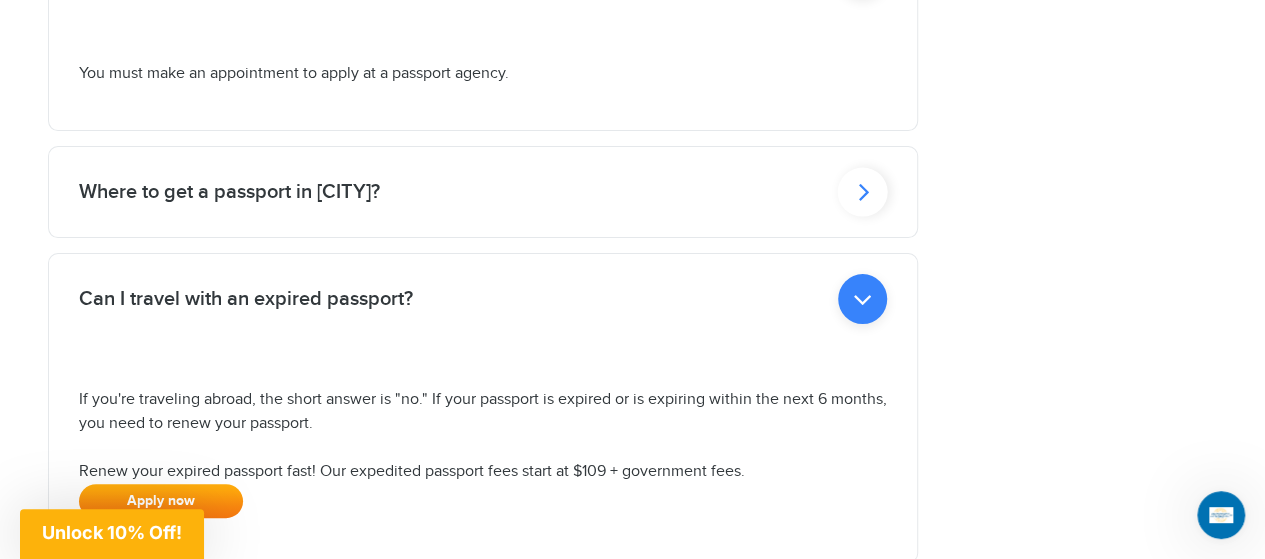 click on "Unlock 10% Off!" at bounding box center [112, 532] 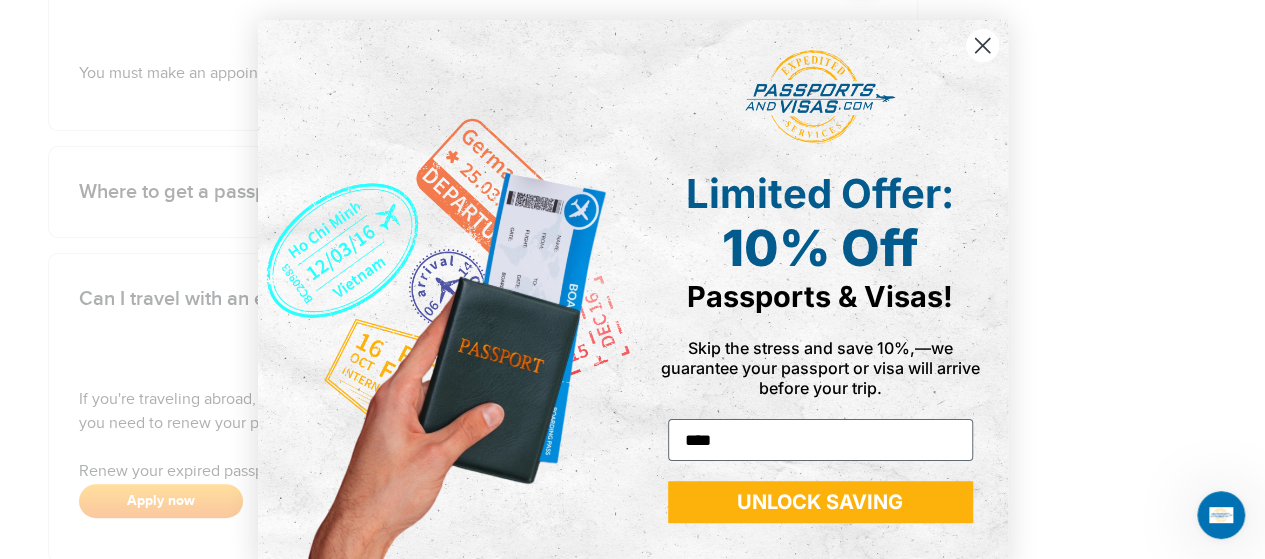 type on "**********" 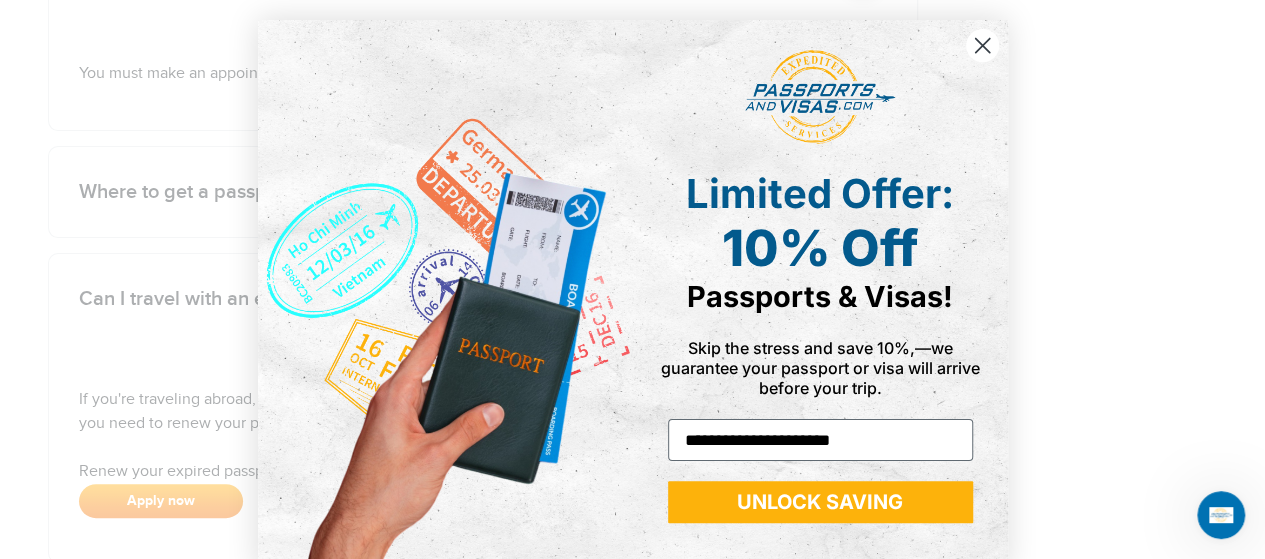 click on "UNLOCK SAVING" at bounding box center (820, 502) 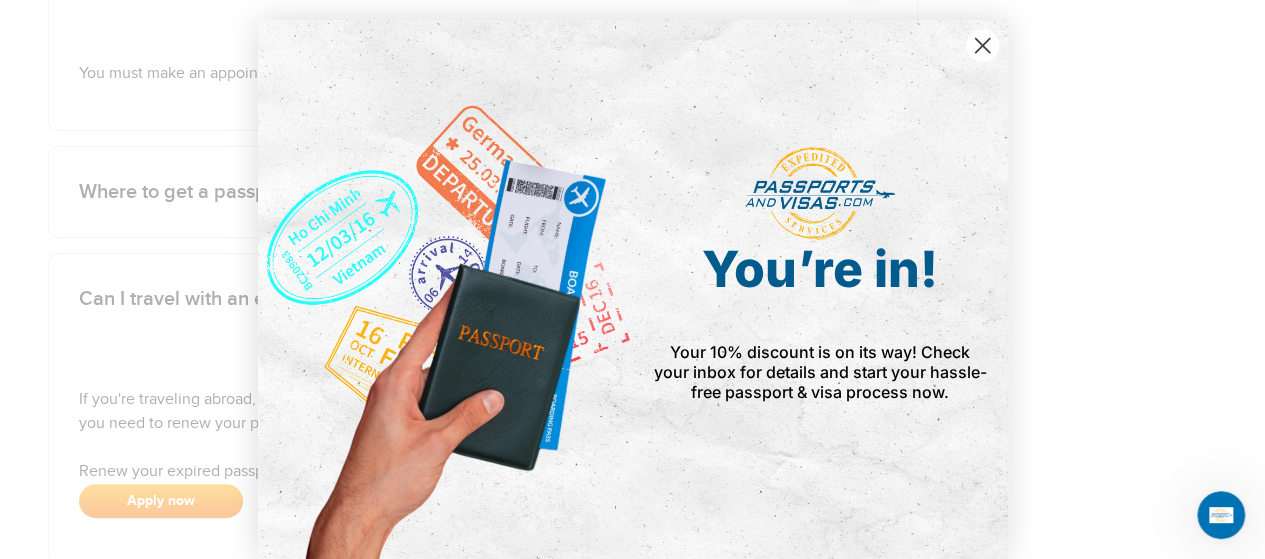click 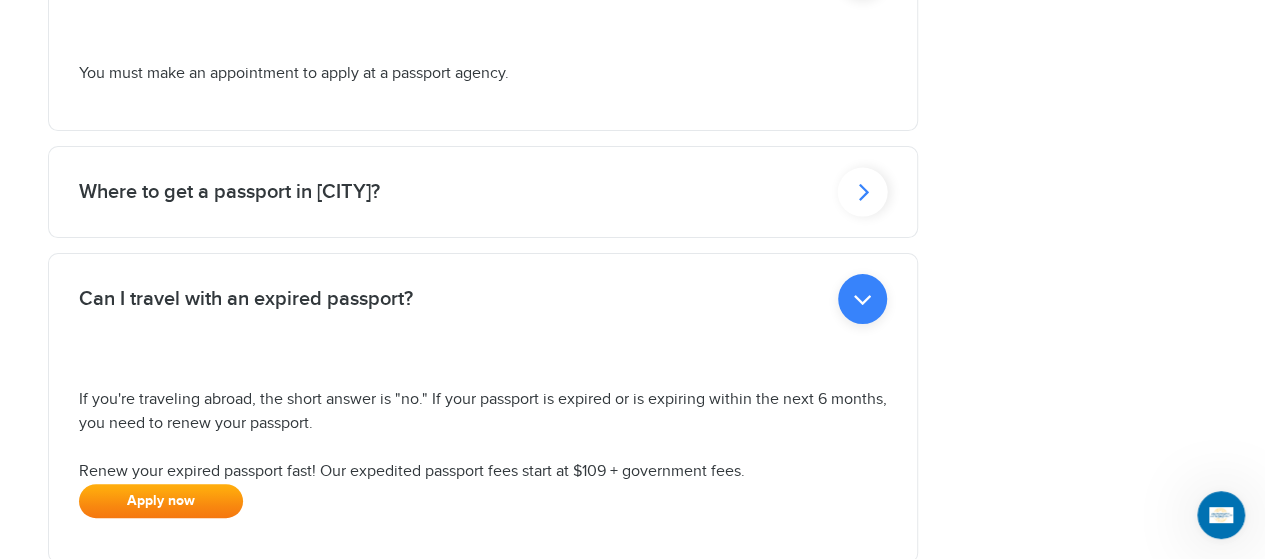 click on "Apply now" at bounding box center (161, 501) 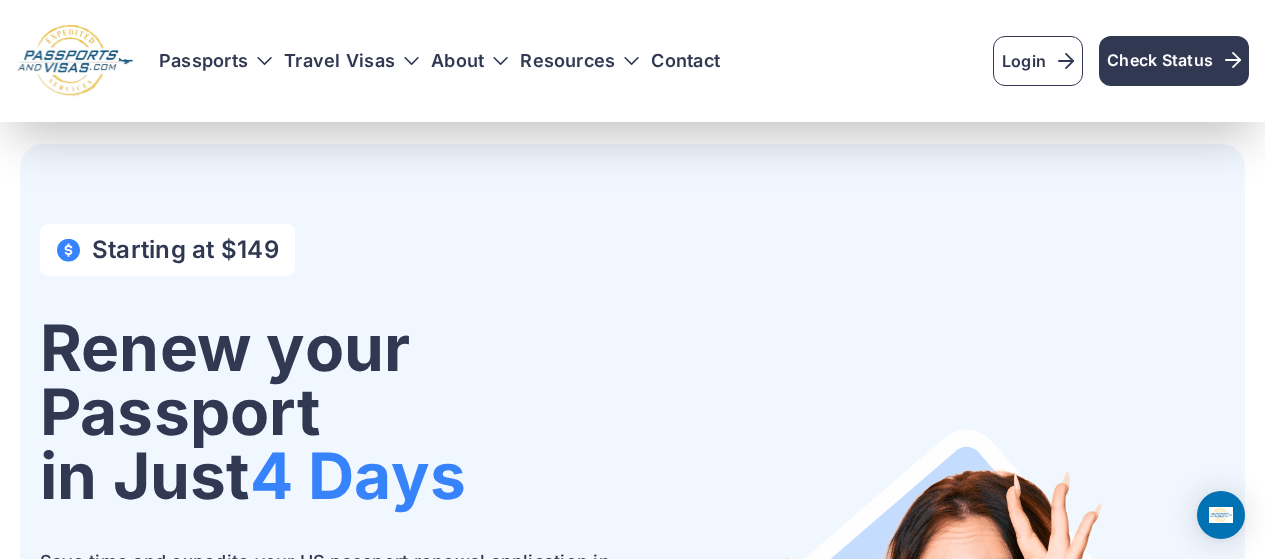 scroll, scrollTop: 156, scrollLeft: 0, axis: vertical 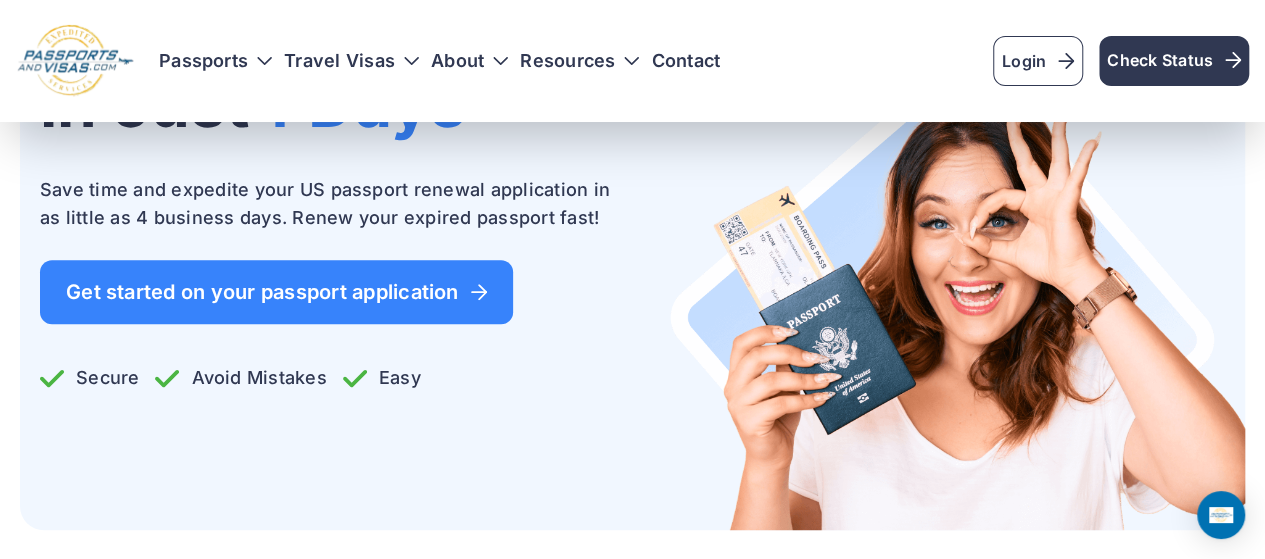 click on "Get started on your passport application" at bounding box center [276, 292] 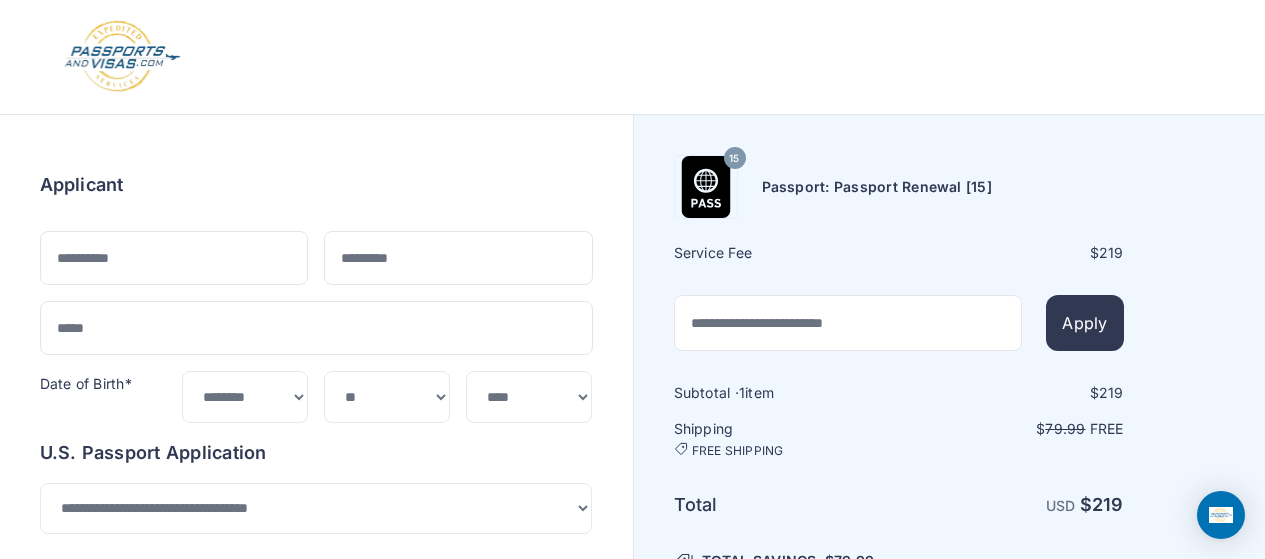 scroll, scrollTop: 0, scrollLeft: 0, axis: both 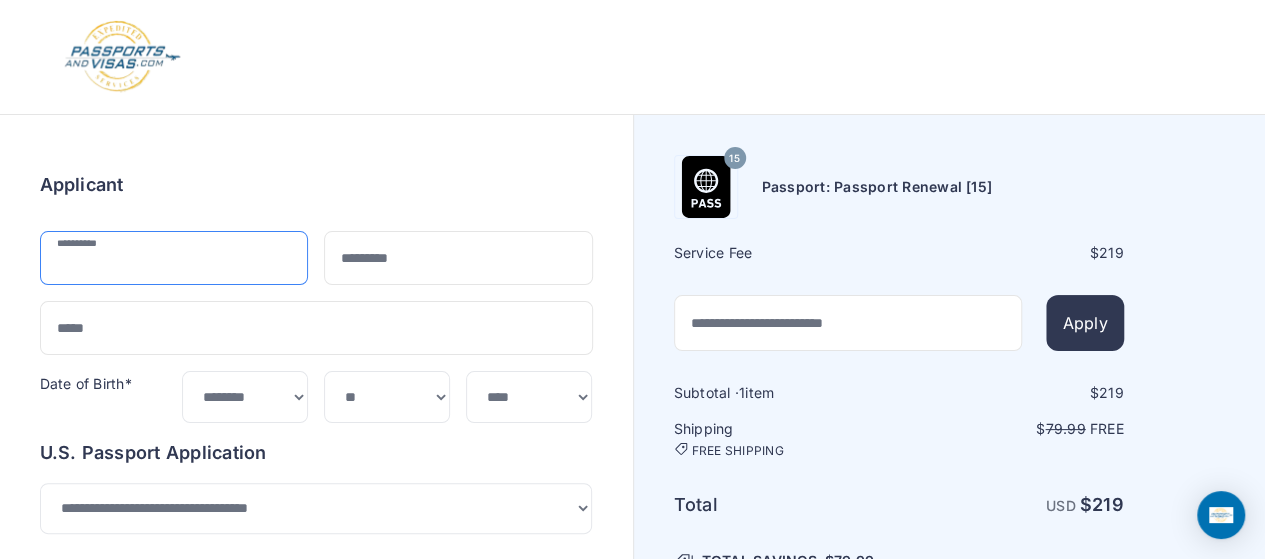 click at bounding box center [174, 258] 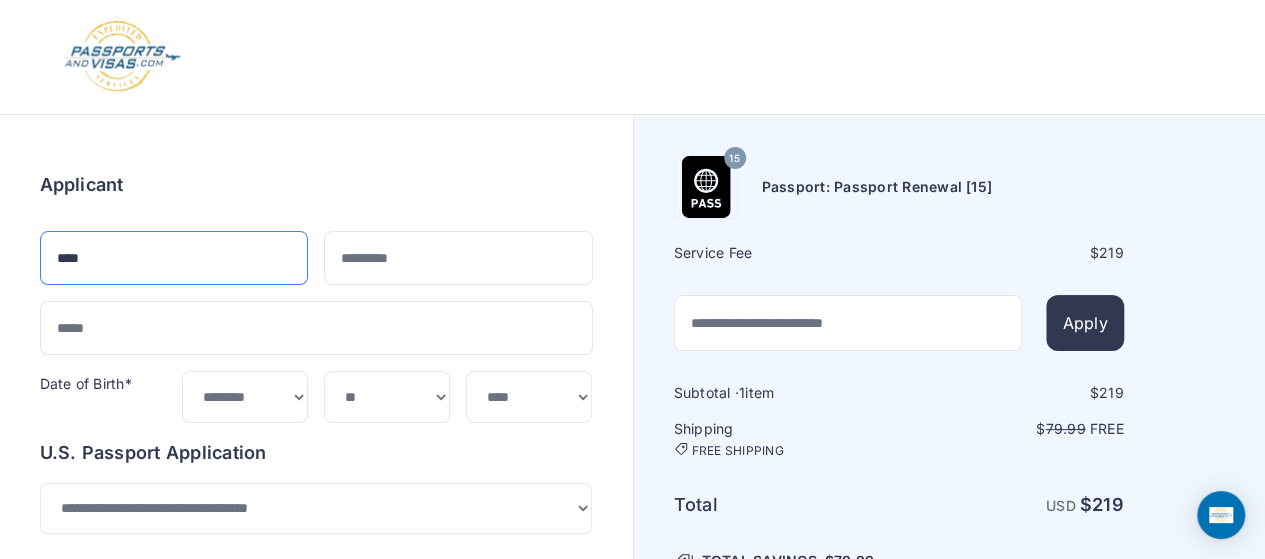 type on "****" 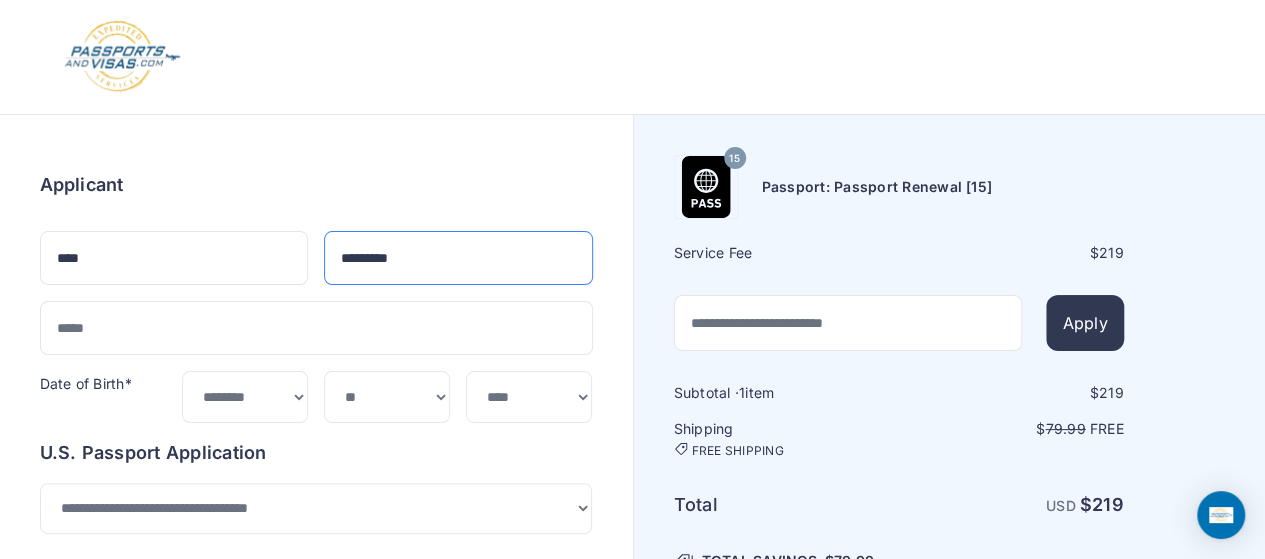 type on "*********" 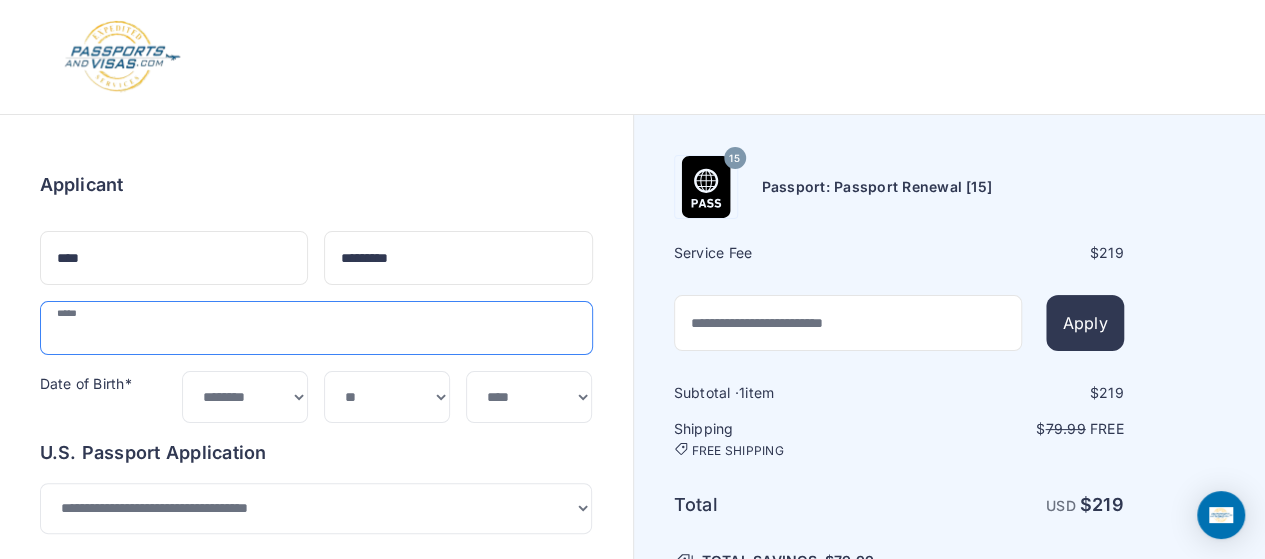 click at bounding box center [316, 328] 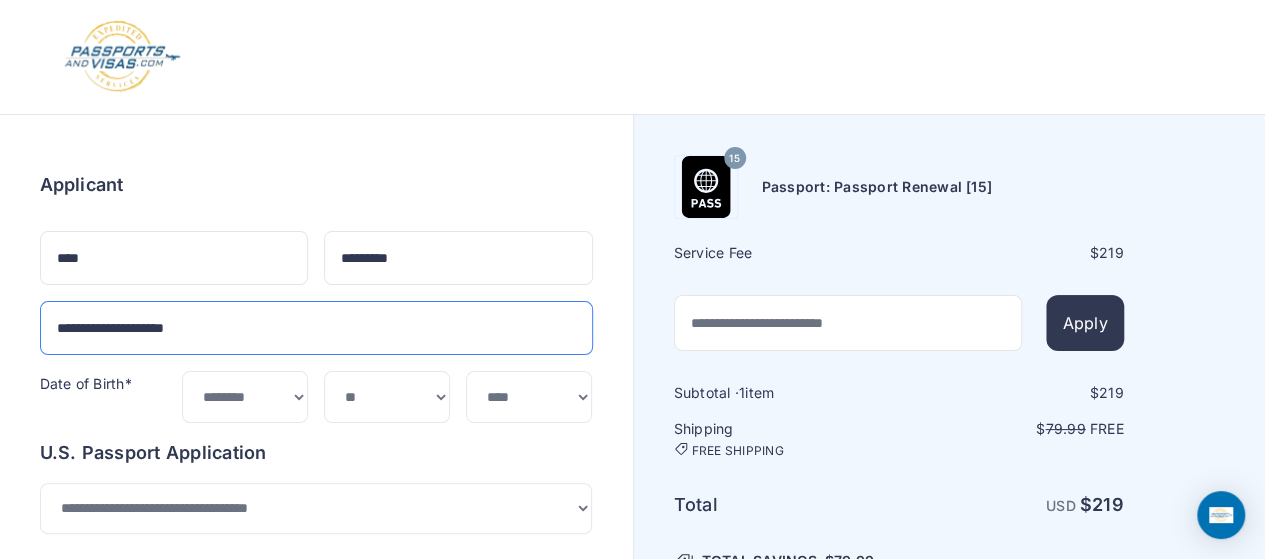 type on "**********" 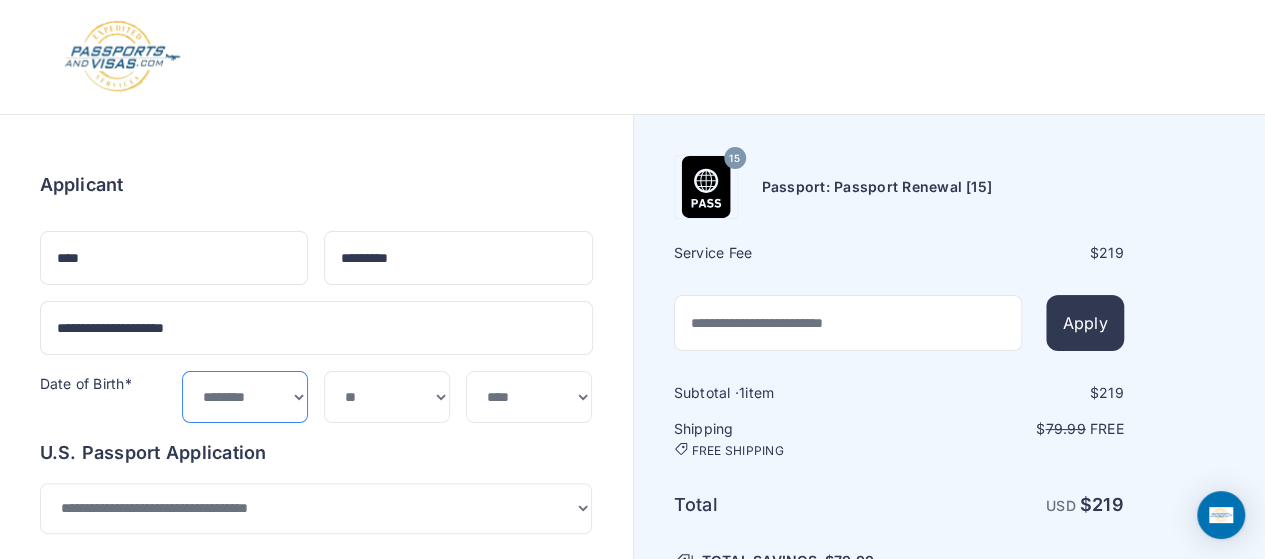 click on "*****
*******
********
*****
*****
***
****
****
******
*********
*******
********
********" at bounding box center (245, 396) 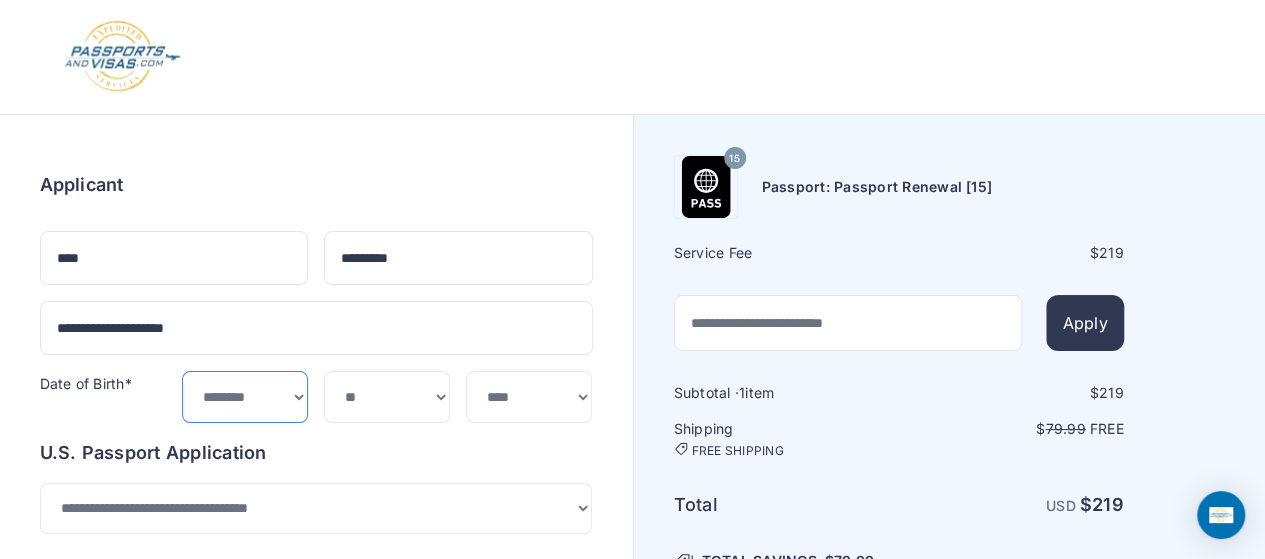 select on "*" 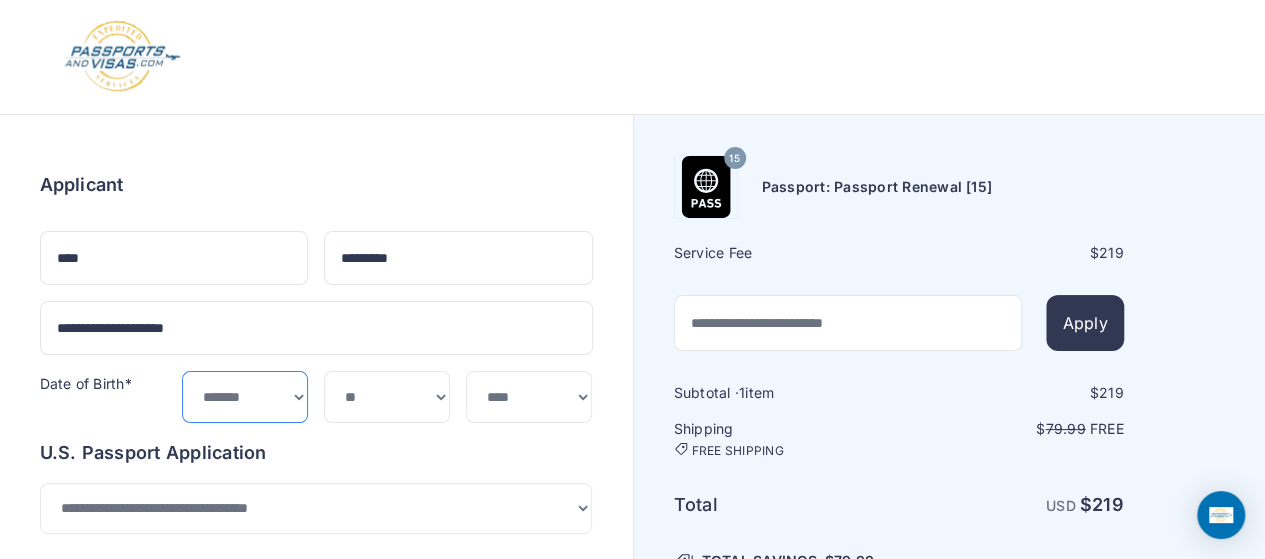 click on "*****
*******
********
*****
*****
***
****
****
******
*********
*******
********
********" at bounding box center [245, 396] 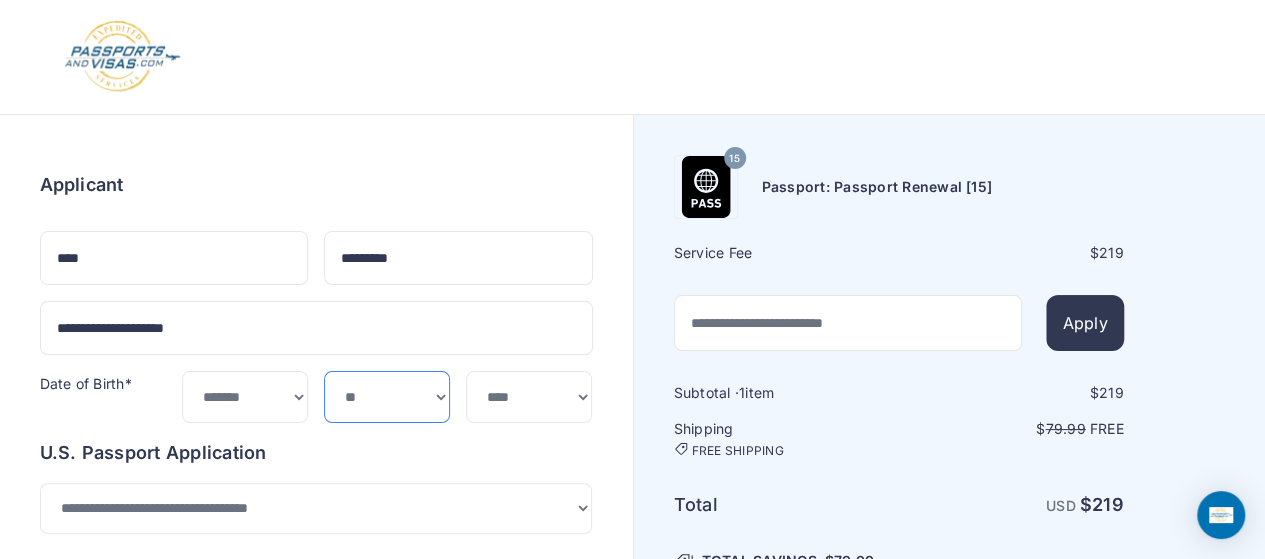 click on "***
*
*
*
*
*
*
*
*
*
**
**
**
**
** ** ** ** ** **" at bounding box center (387, 396) 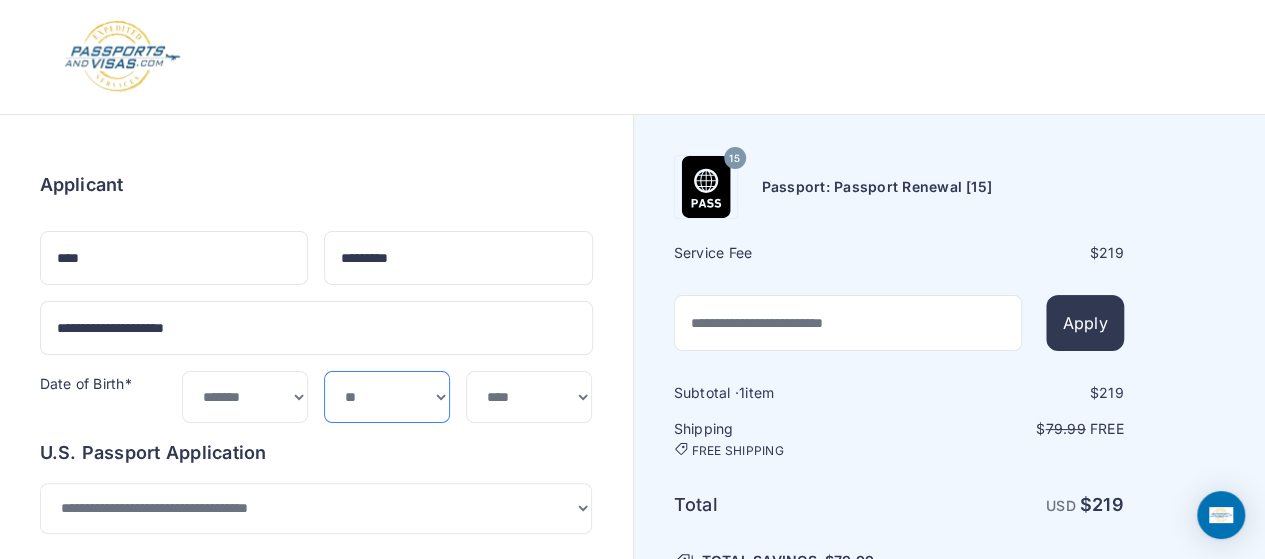 select on "*" 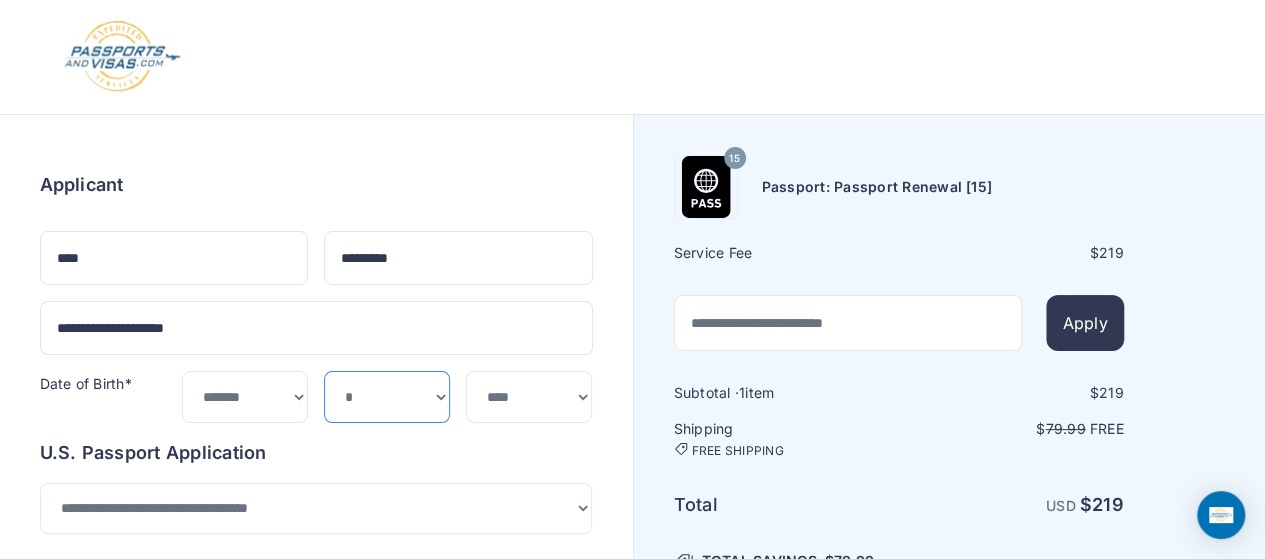 click on "***
*
*
*
*
*
*
*
*
*
**
**
**
**
** ** ** ** ** **" at bounding box center (387, 396) 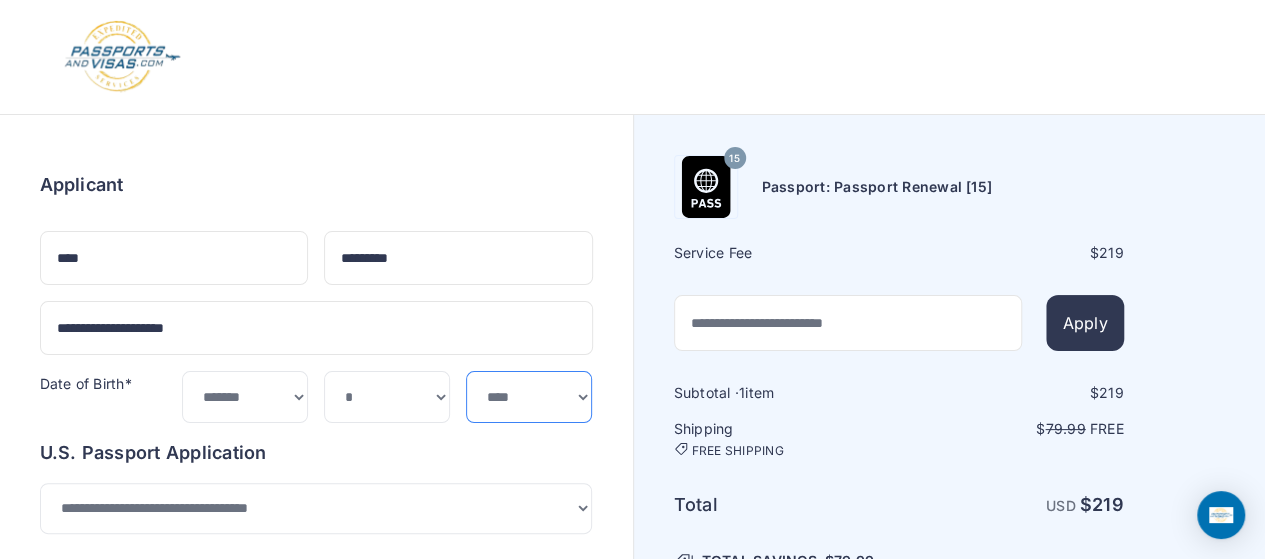 click on "****
****
****
****
****
****
****
****
****
****
****
****
****
**** **** **** **** **** **** **** **** **** **** ****" at bounding box center (529, 396) 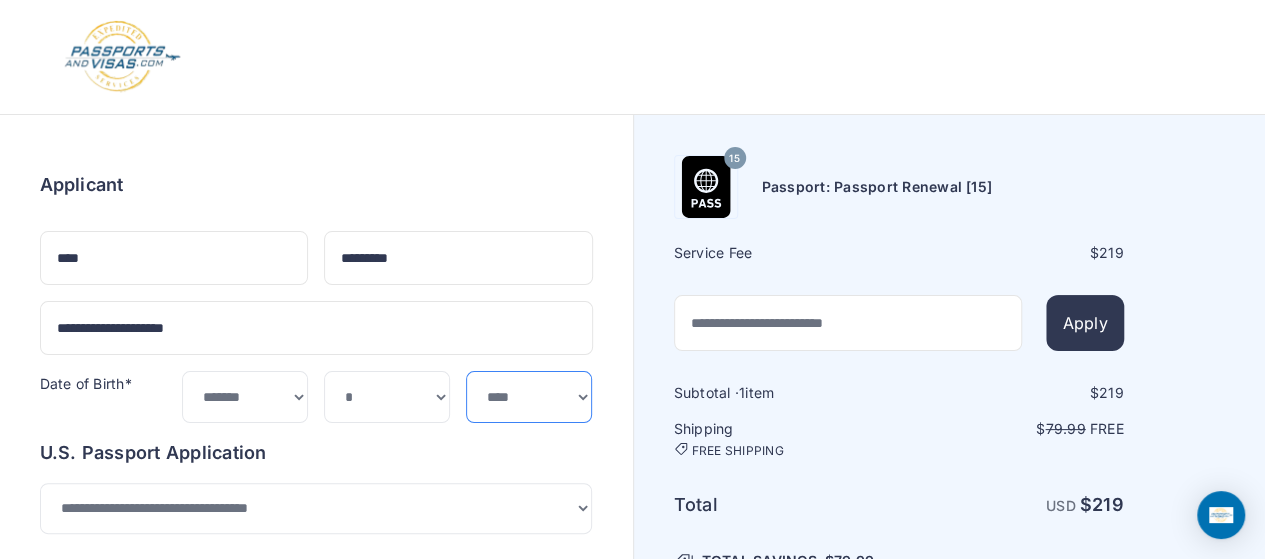 select on "****" 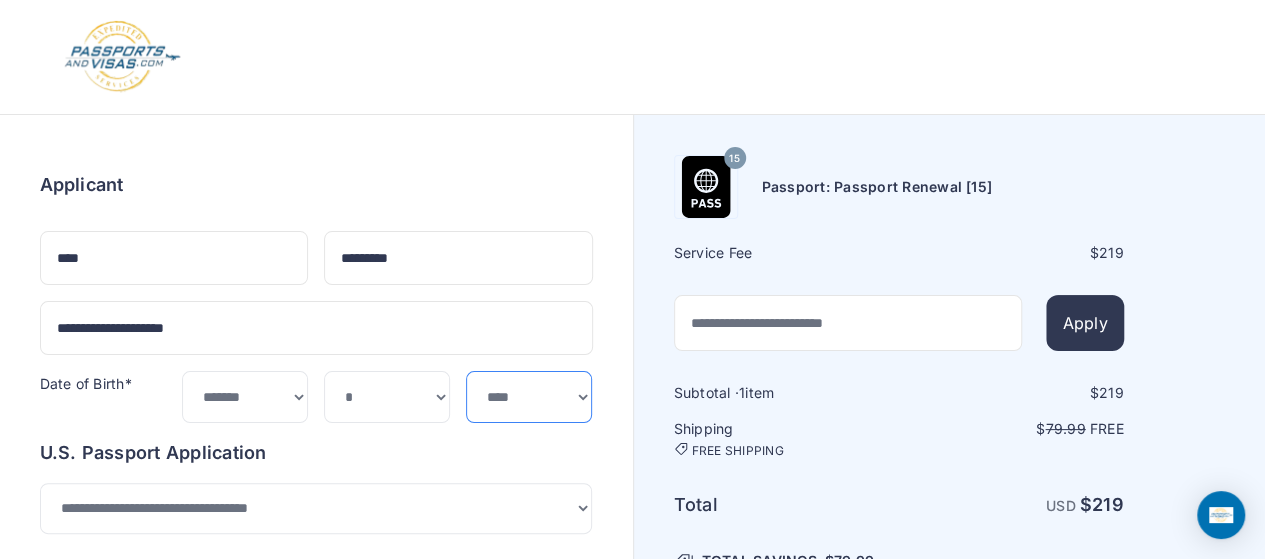 click on "****
****
****
****
****
****
****
****
****
****
****
****
****
**** **** **** **** **** **** **** **** **** **** ****" at bounding box center [529, 396] 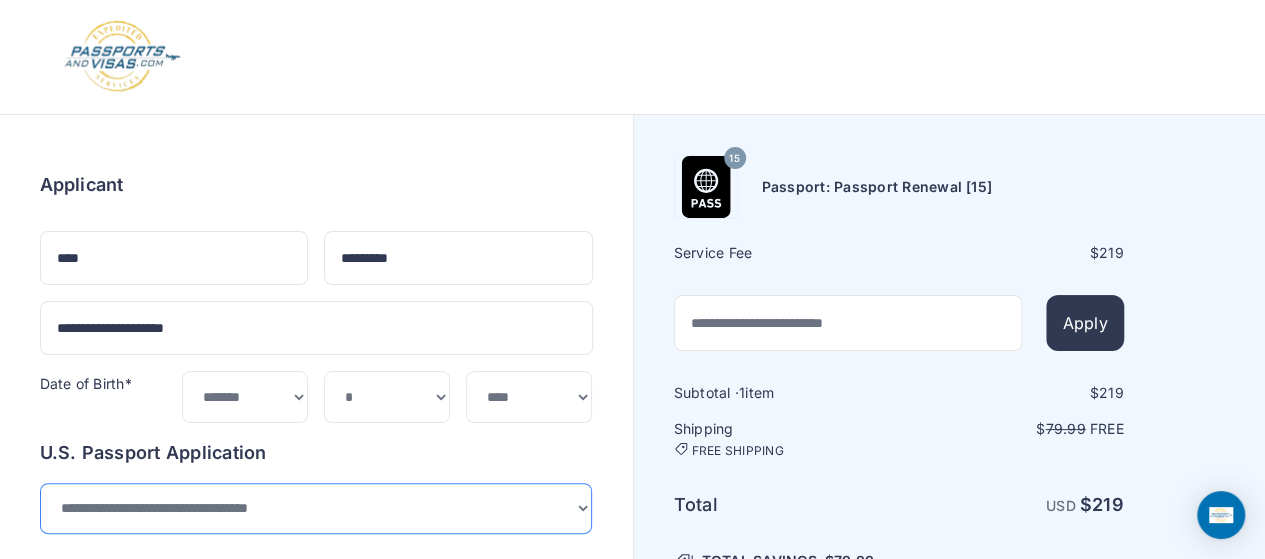 click on "**********" at bounding box center [316, 508] 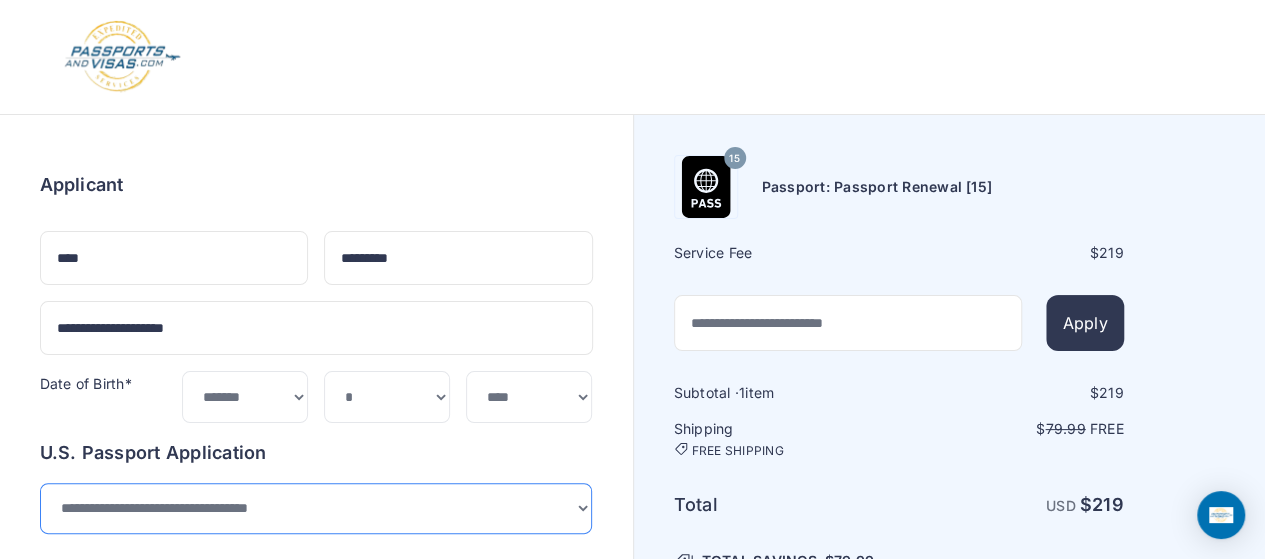 select on "*******" 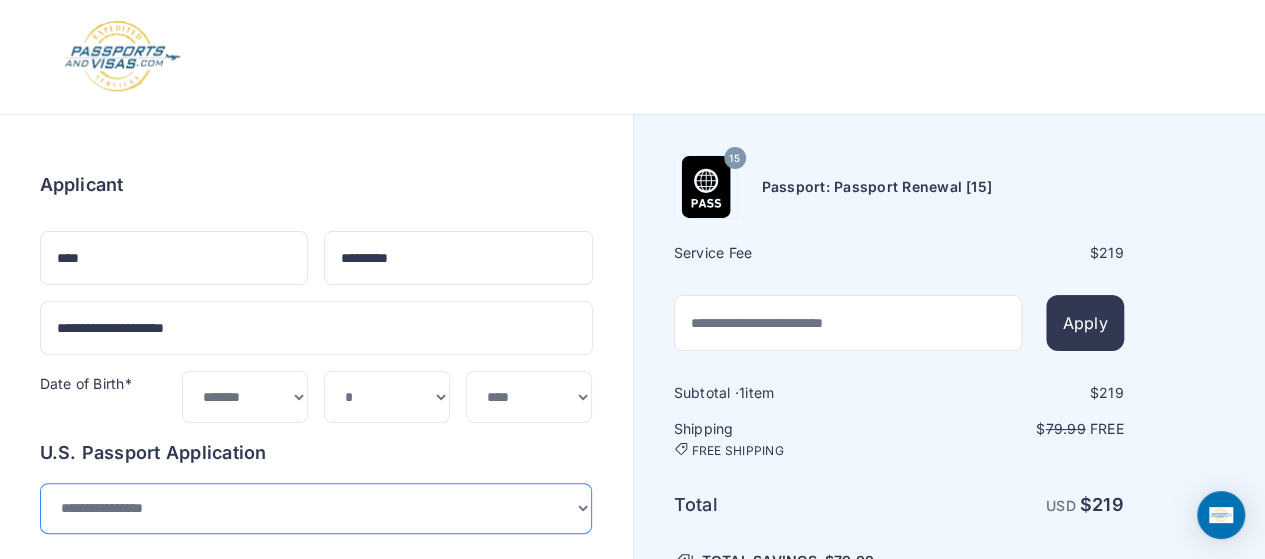 click on "**********" at bounding box center (316, 508) 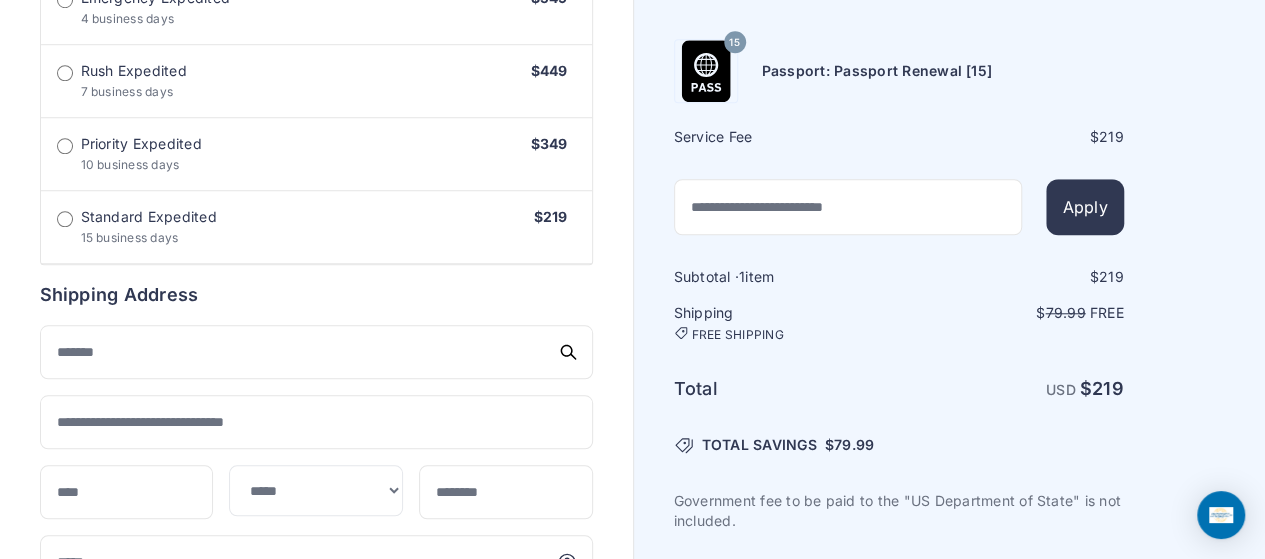 scroll, scrollTop: 792, scrollLeft: 0, axis: vertical 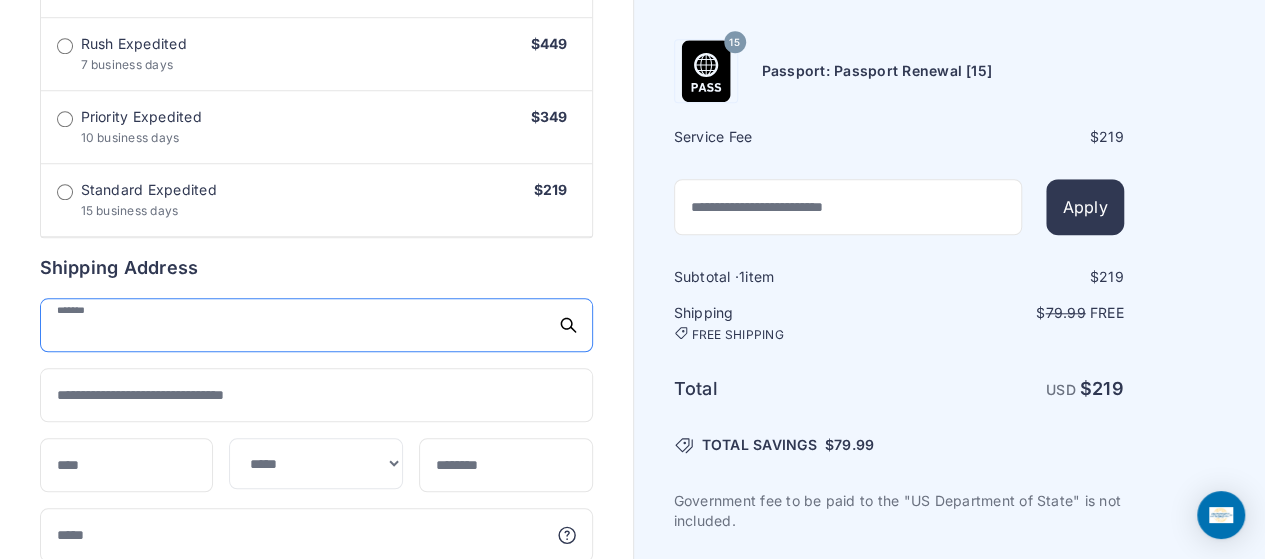click at bounding box center (316, 325) 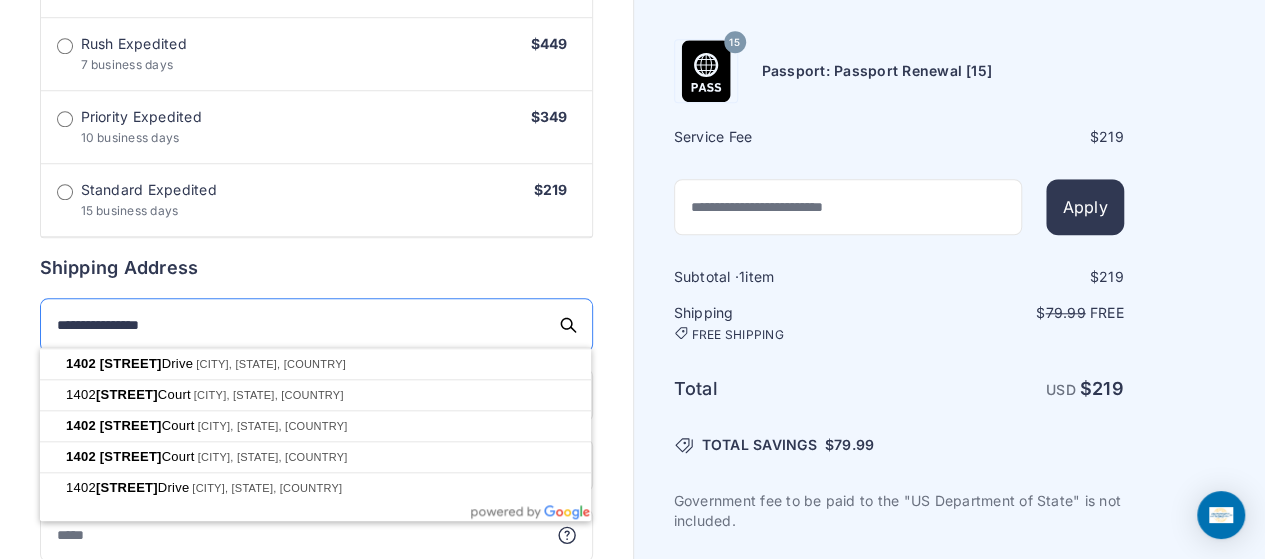 type on "**********" 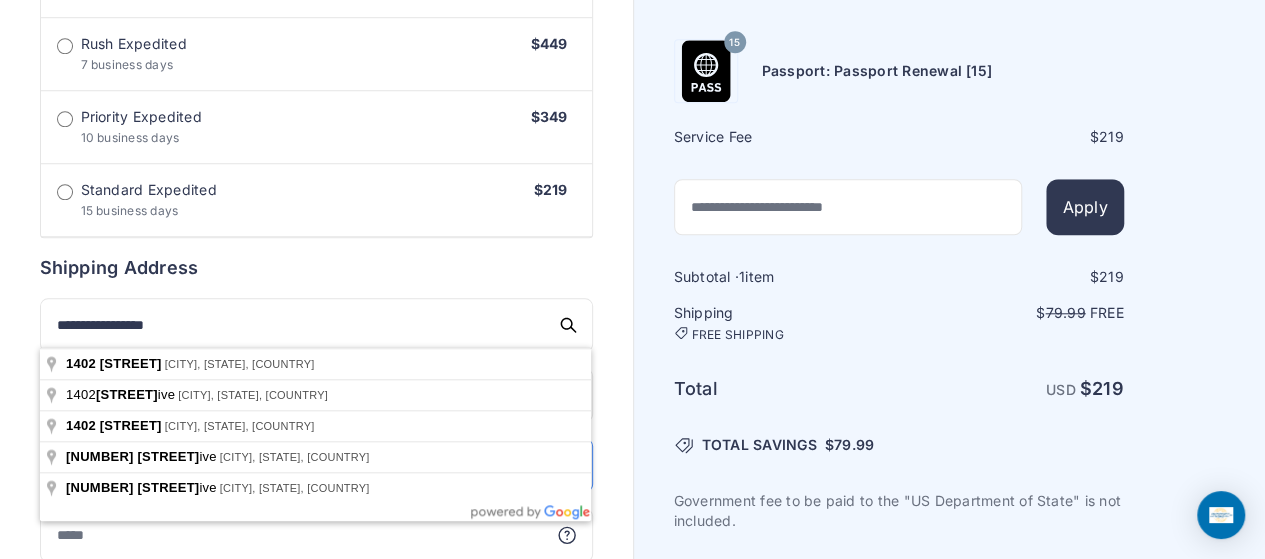 type on "*****" 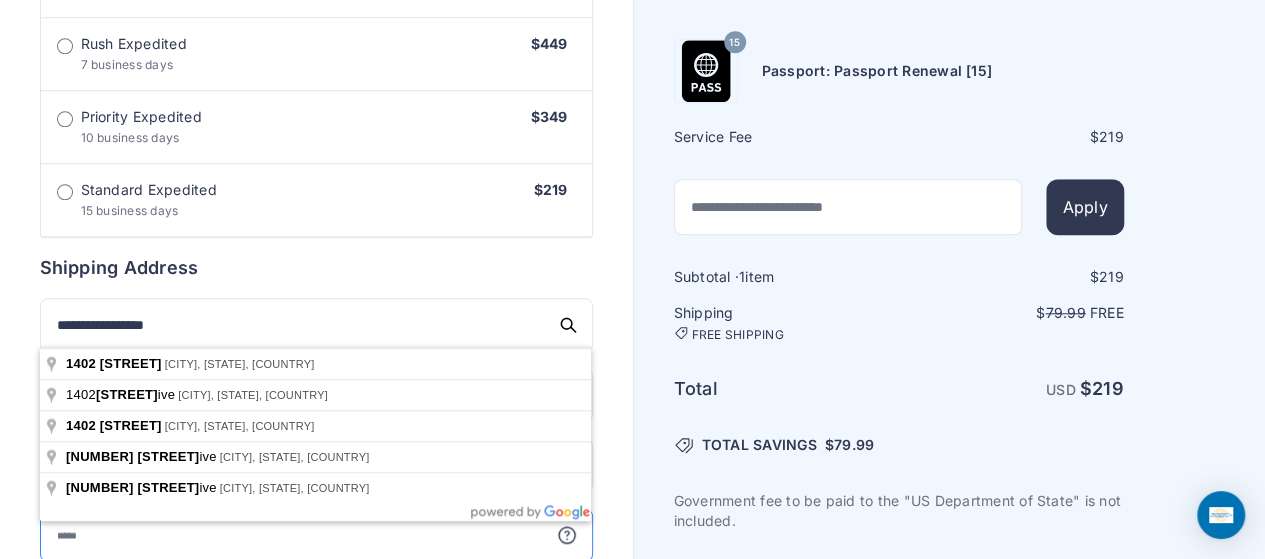 type on "**********" 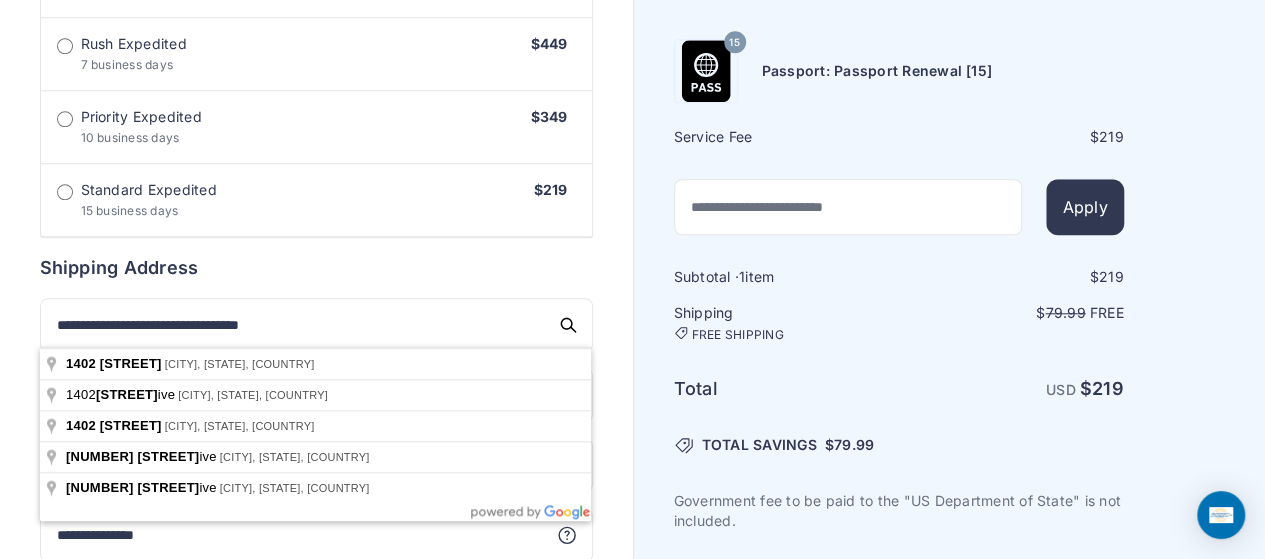 type on "**********" 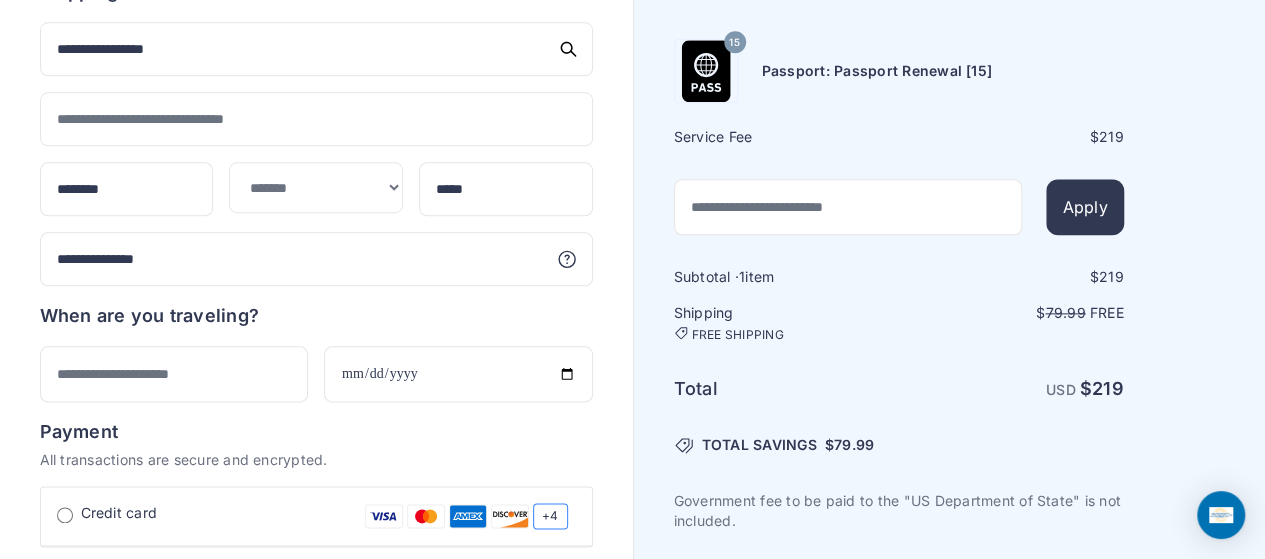 scroll, scrollTop: 1070, scrollLeft: 0, axis: vertical 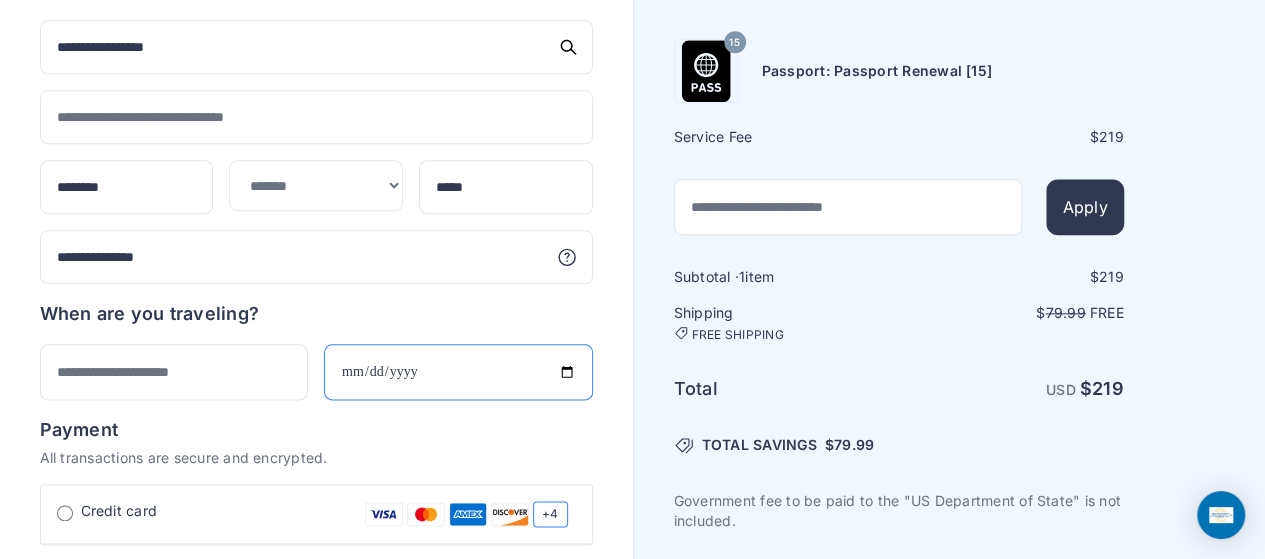 click at bounding box center [458, 372] 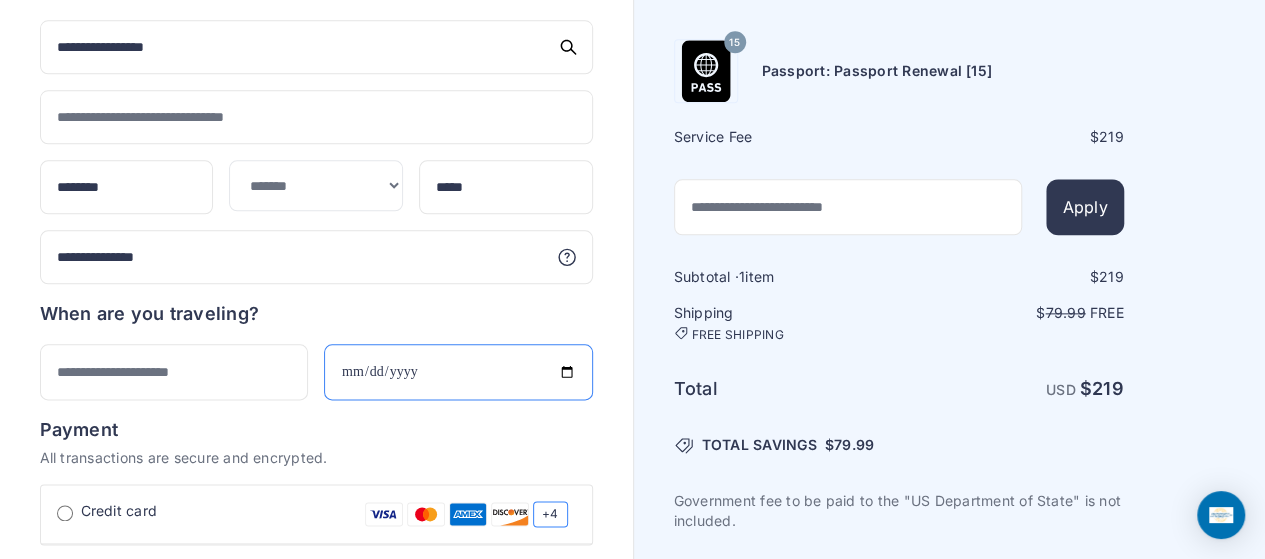 type on "**********" 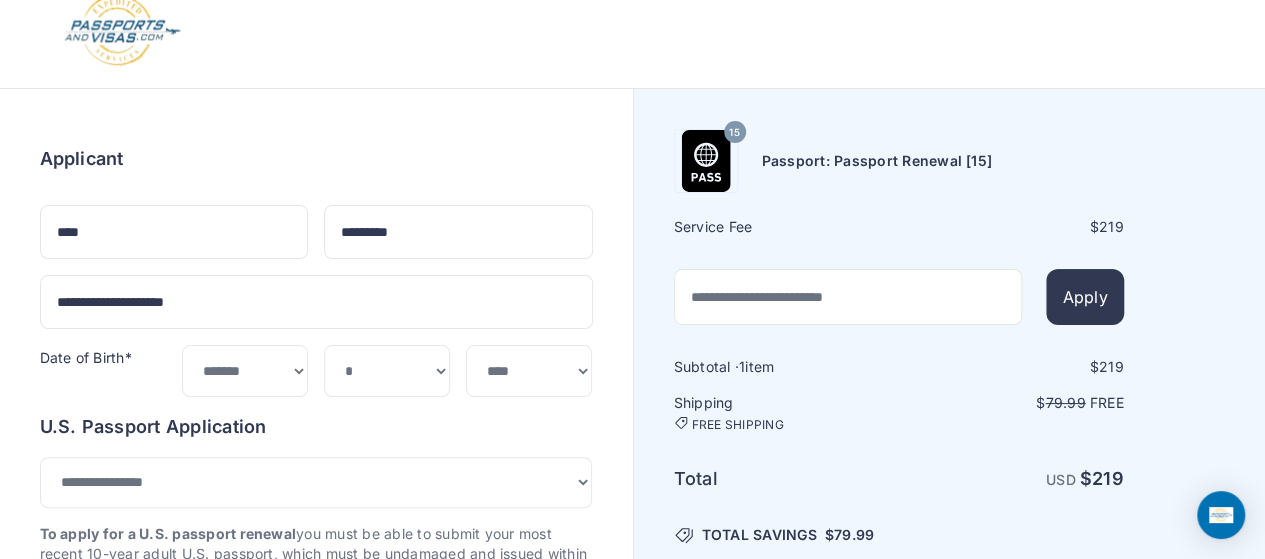 scroll, scrollTop: 0, scrollLeft: 0, axis: both 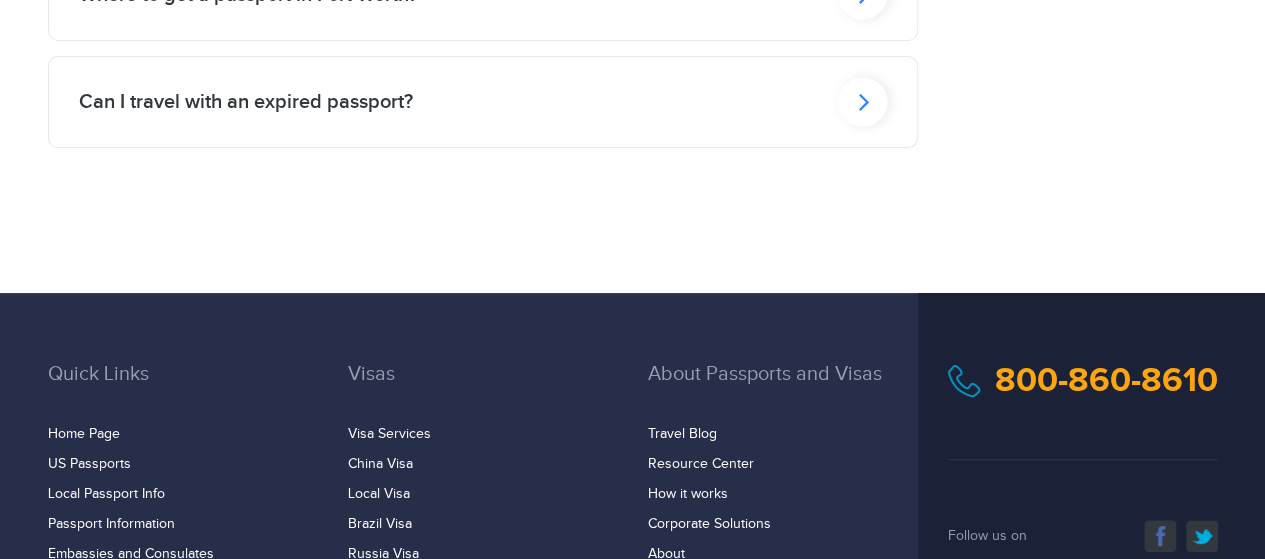select on "**********" 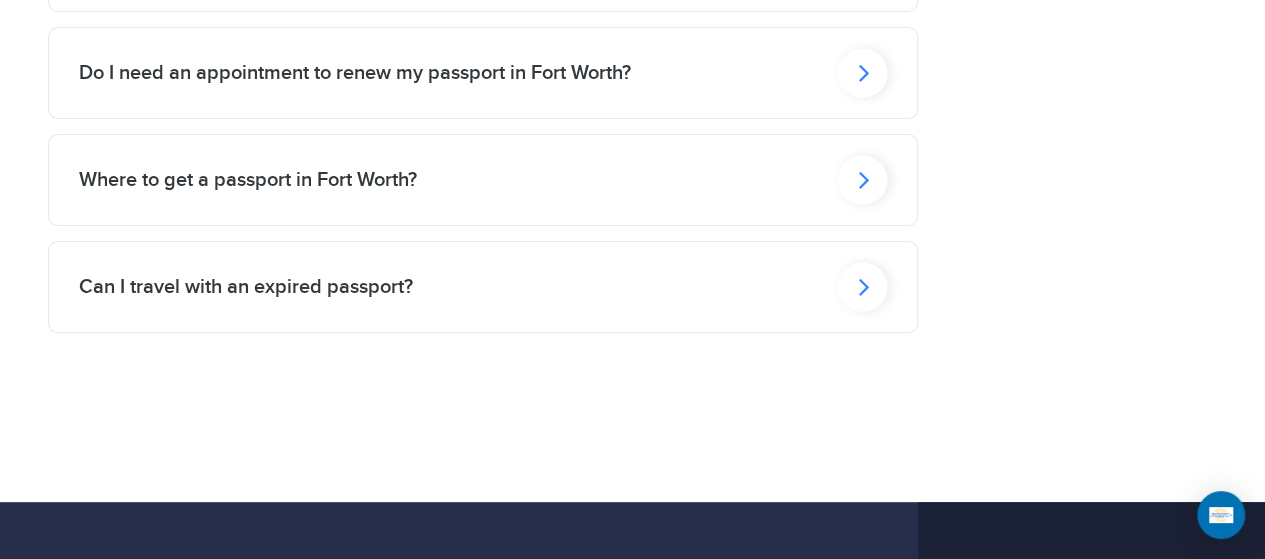 scroll, scrollTop: 0, scrollLeft: 0, axis: both 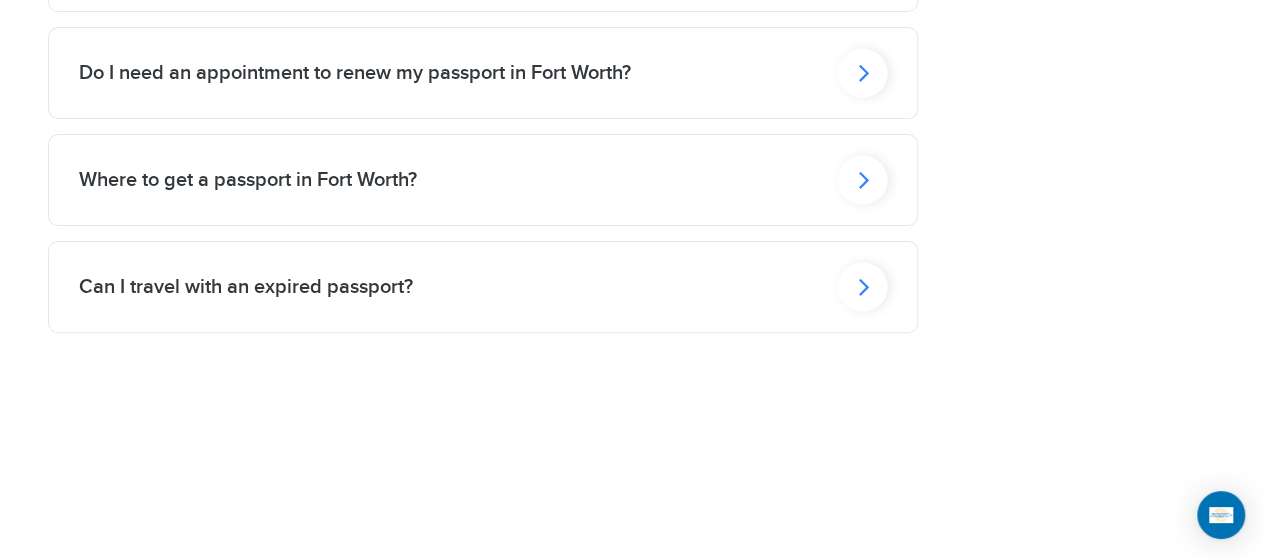 click on "Where to get a passport in Fort Worth?" at bounding box center [239, -141] 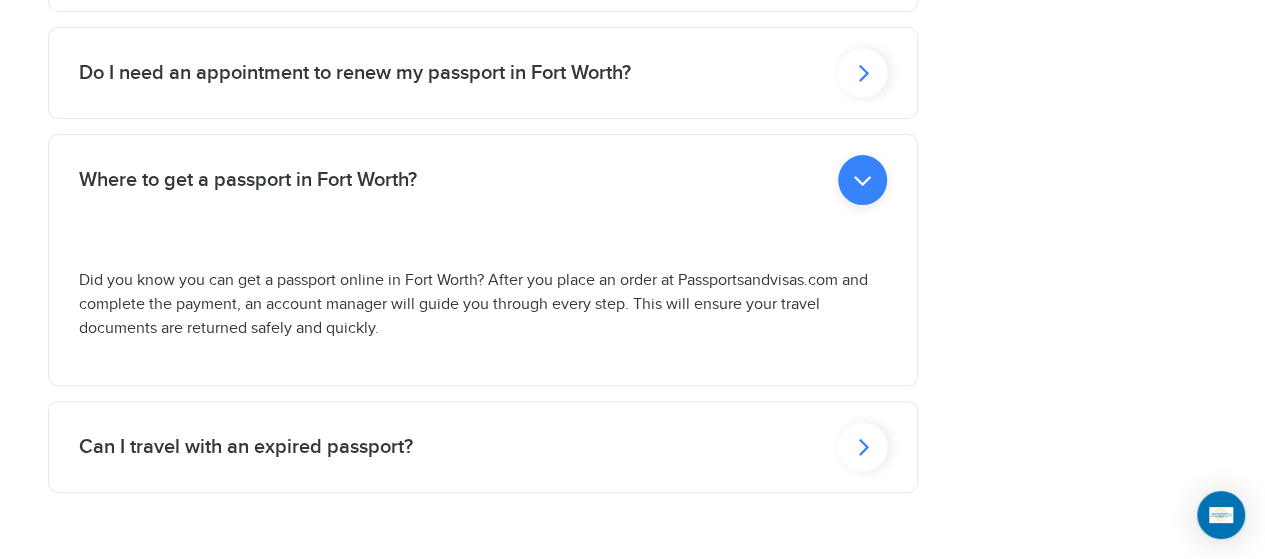 click on "Where to get a passport in [CITY]?" at bounding box center [239, -141] 